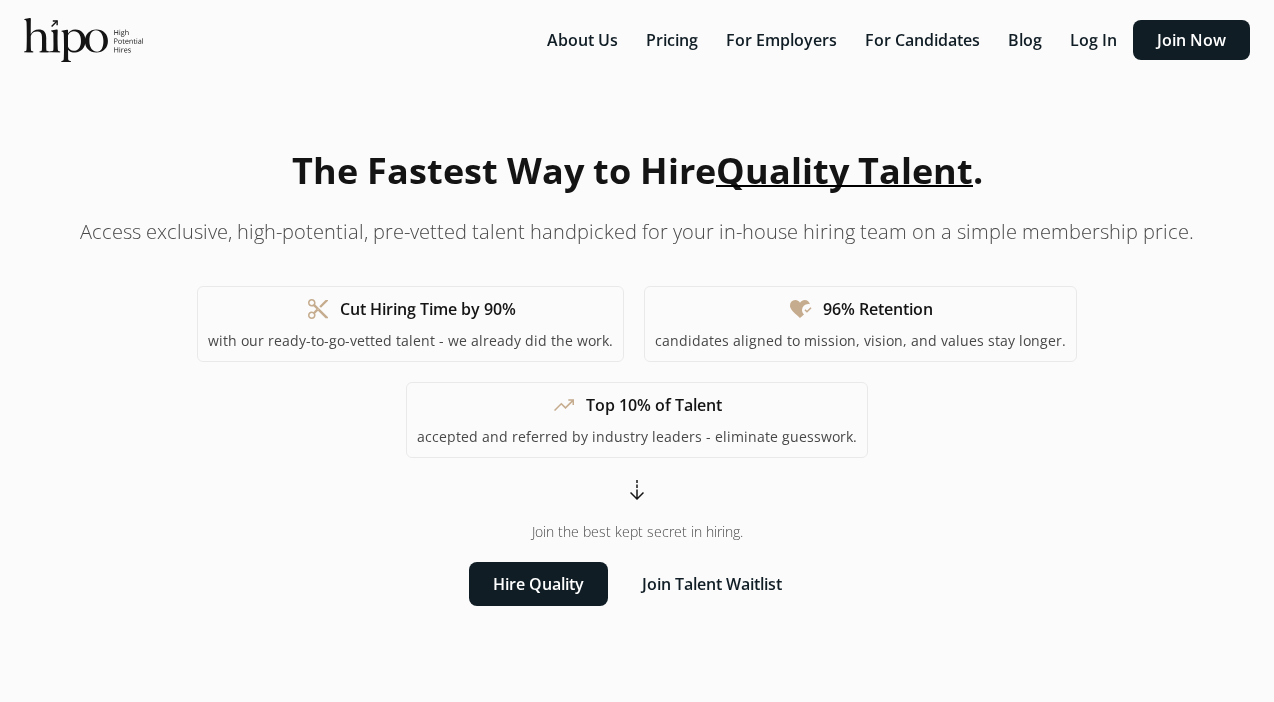 scroll, scrollTop: 0, scrollLeft: 0, axis: both 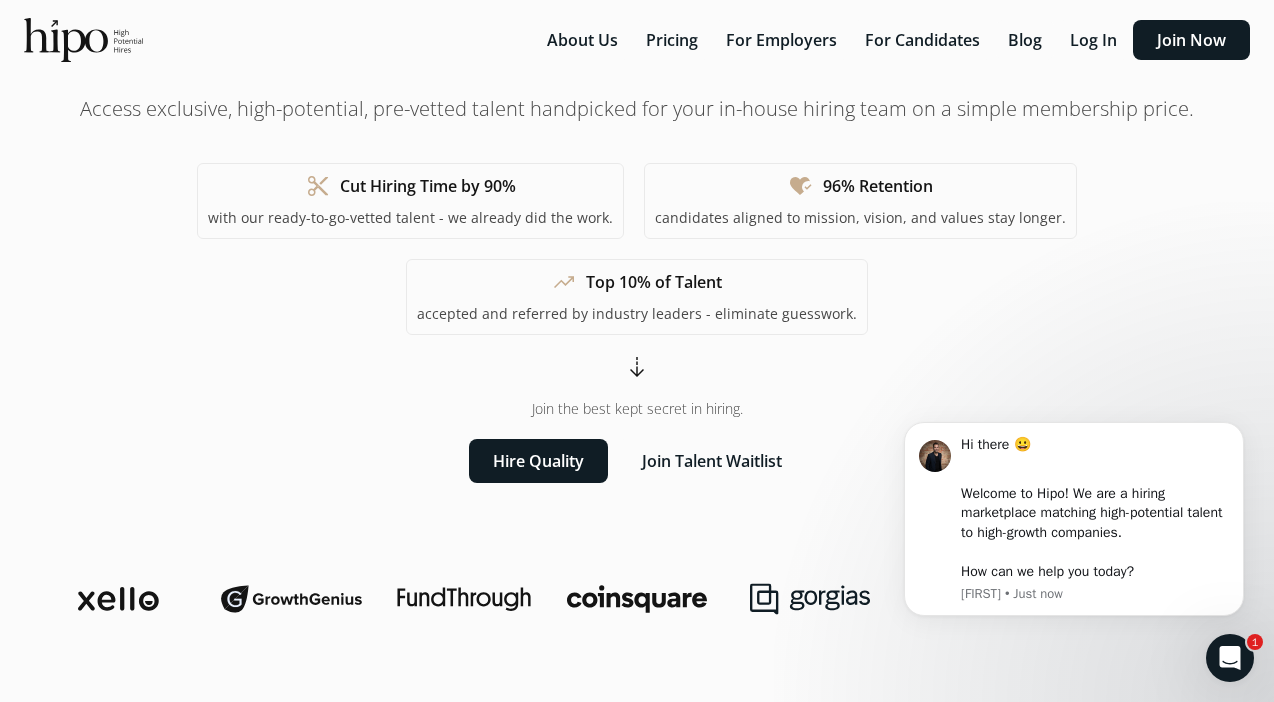 click on "Join the best kept secret in hiring." at bounding box center (637, 409) 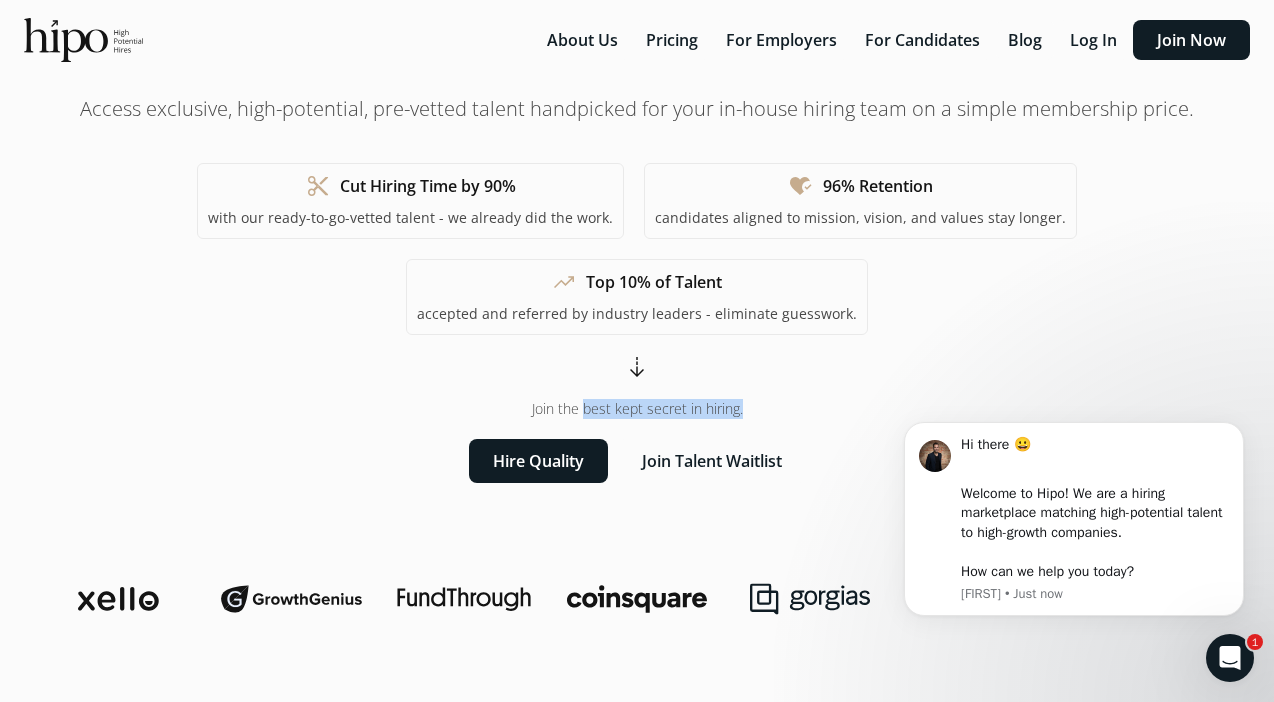 click on "Join the best kept secret in hiring." at bounding box center [637, 409] 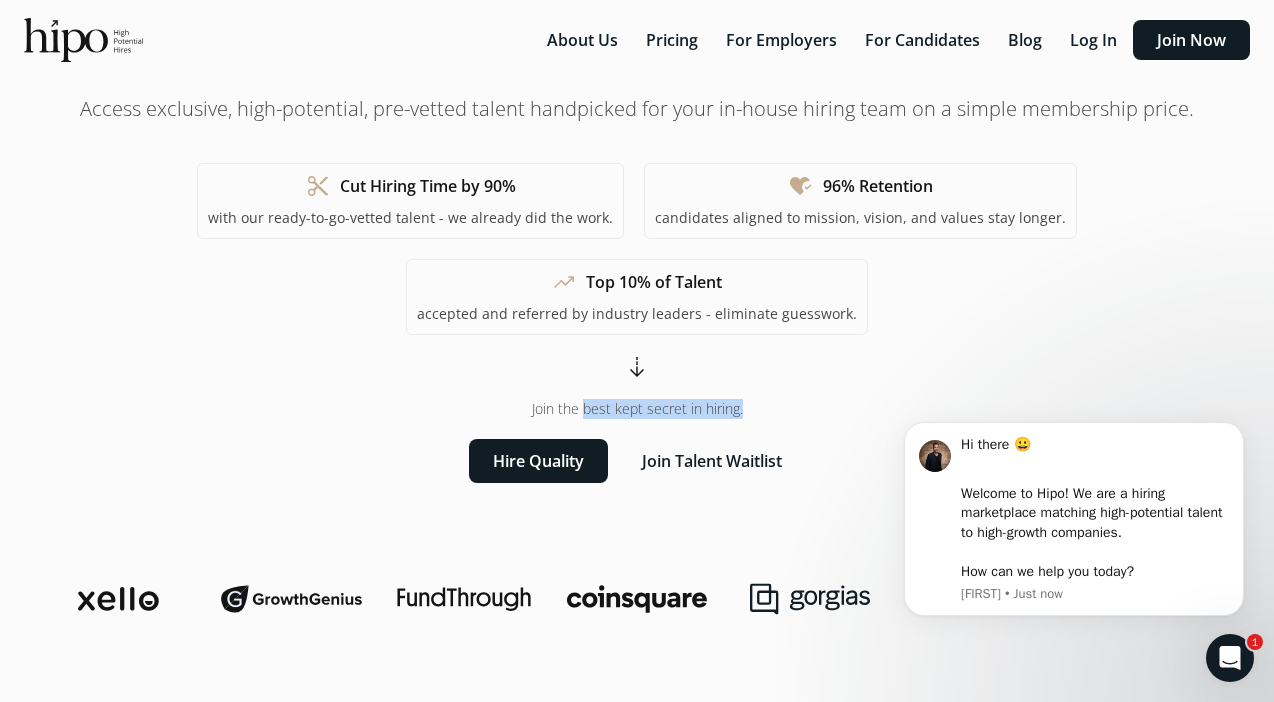 click on "The Fastest Way to Hire  Quality Talent .
Access exclusive, high-potential, pre-vetted talent handpicked for your in-house hiring team on a simple membership price.
content_cut
Cut Hiring Time by 90%
with our ready-to-go-vetted talent - we already did the work.
heart_check
96% Retention
candidates aligned to mission, vision, and values stay longer.
trending_up
Top 10% of Talent
accepted and referred by industry leaders - eliminate guesswork.
arrow_cool_down
Join the best kept secret in hiring.
Hire Quality
Join Talent Waitlist" at bounding box center (637, 252) 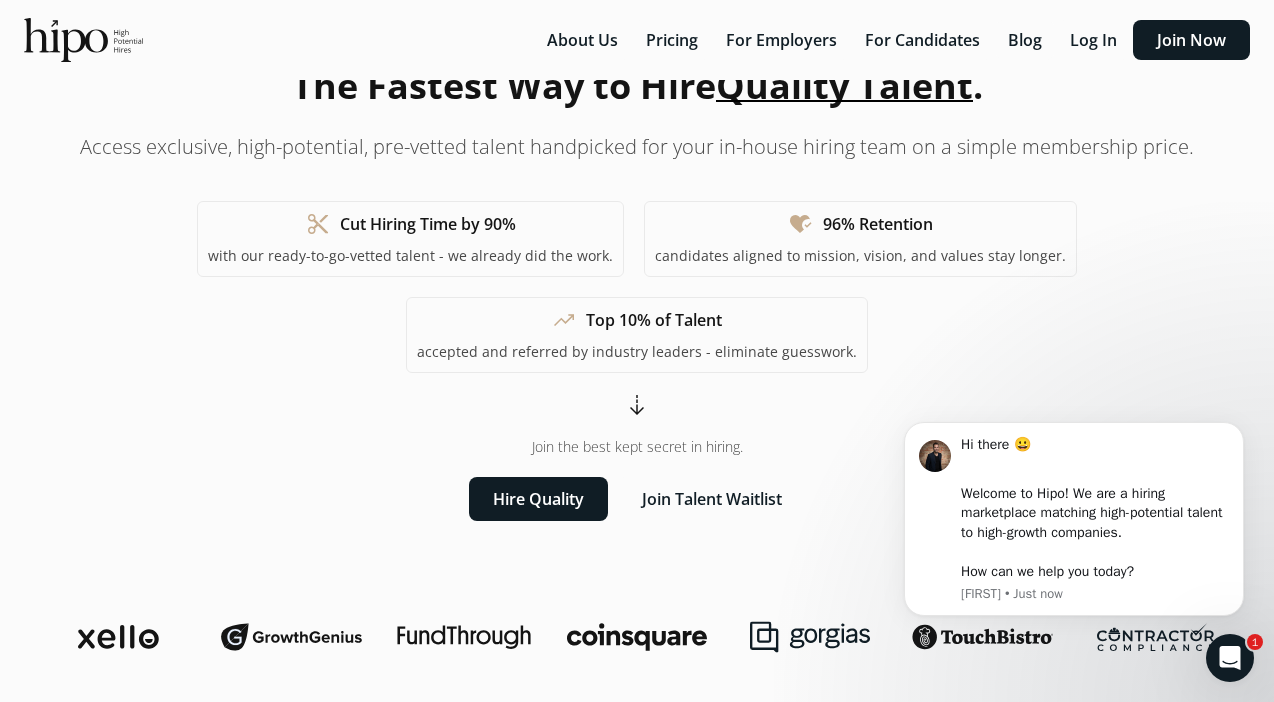 scroll, scrollTop: 91, scrollLeft: 0, axis: vertical 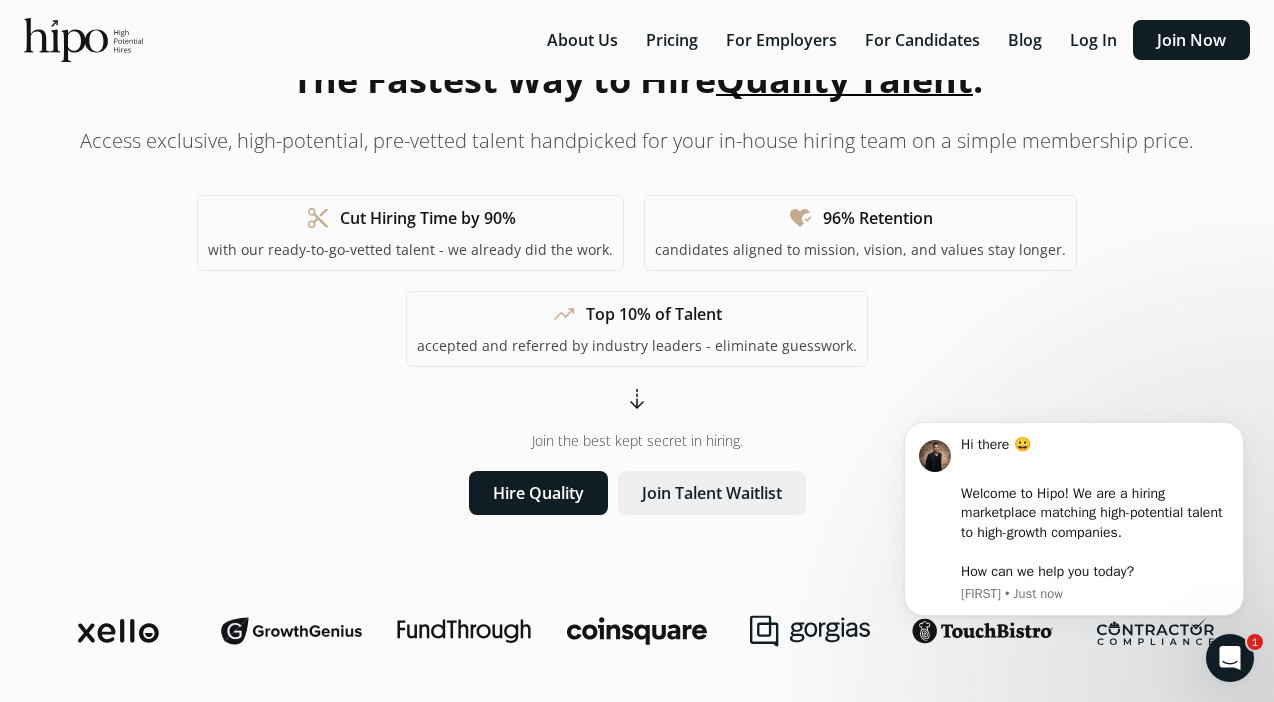 click on "Join Talent Waitlist" at bounding box center (712, 493) 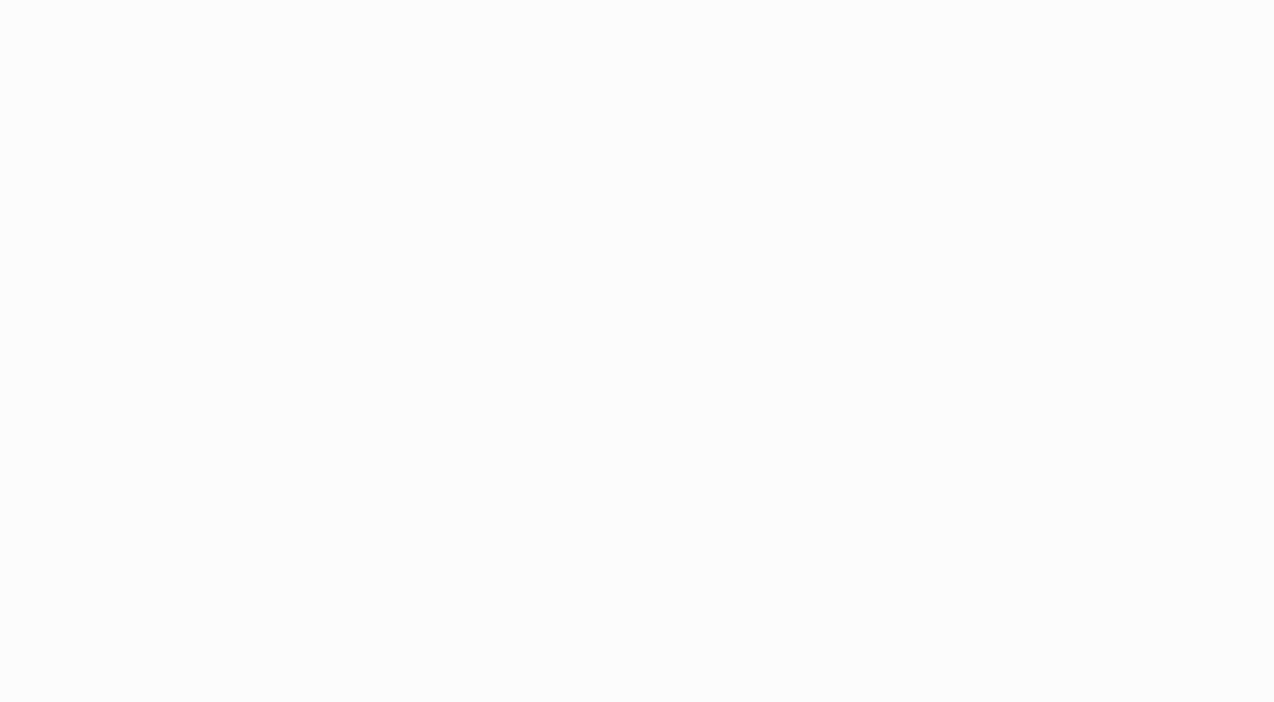 scroll, scrollTop: 0, scrollLeft: 0, axis: both 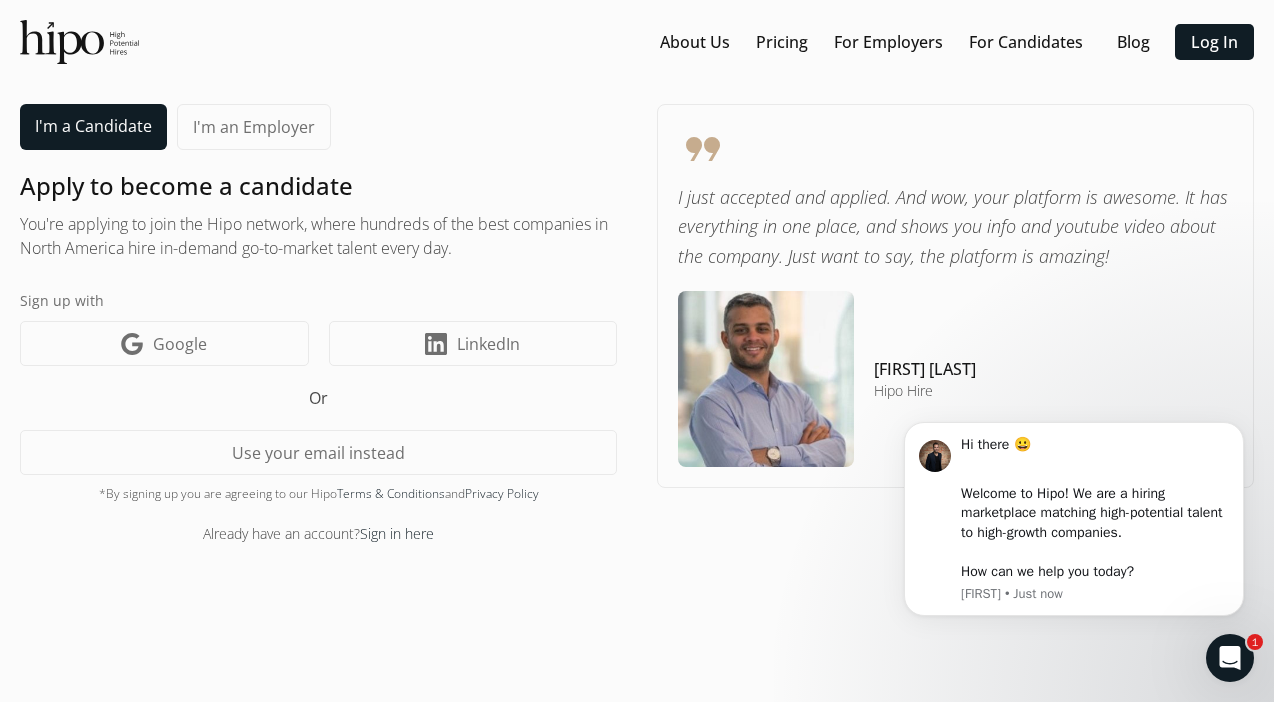 click on "You're applying to join the Hipo network, where hundreds of the best companies in North America hire in-demand go-to-market talent every day." at bounding box center [318, 236] 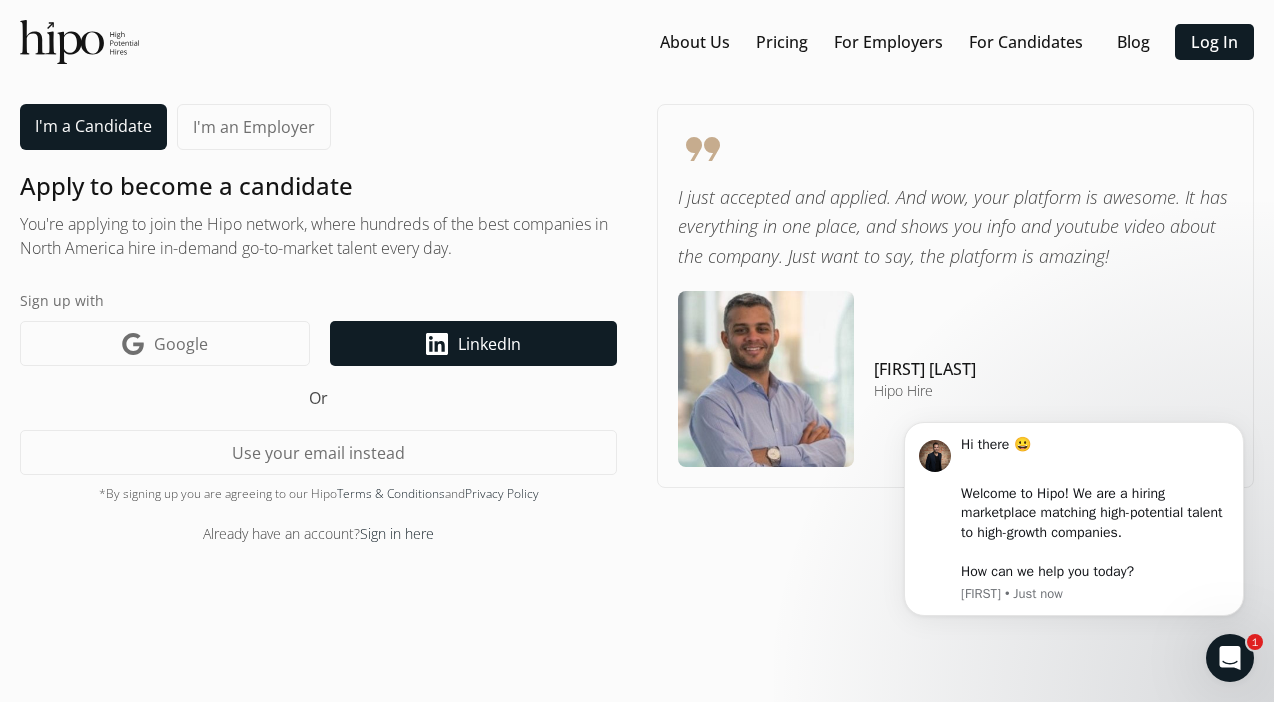 click on "LinkedIn icon LinkedIn" at bounding box center (474, 343) 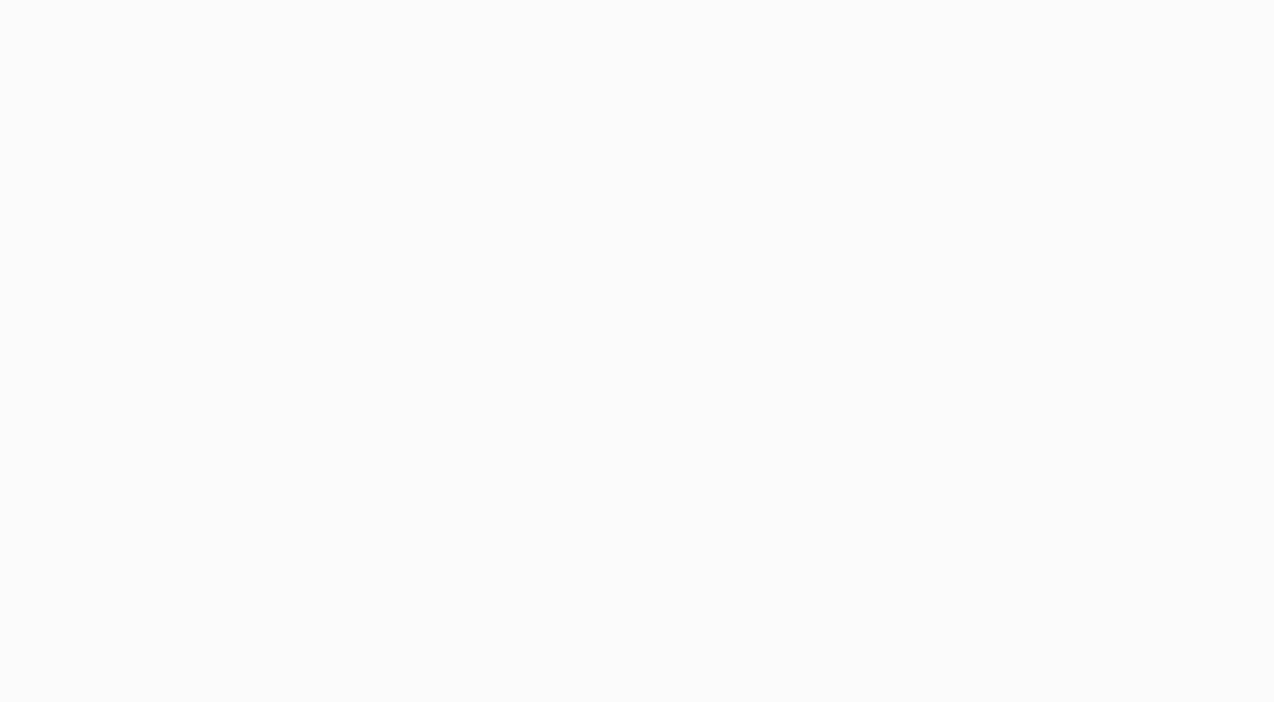 scroll, scrollTop: 0, scrollLeft: 0, axis: both 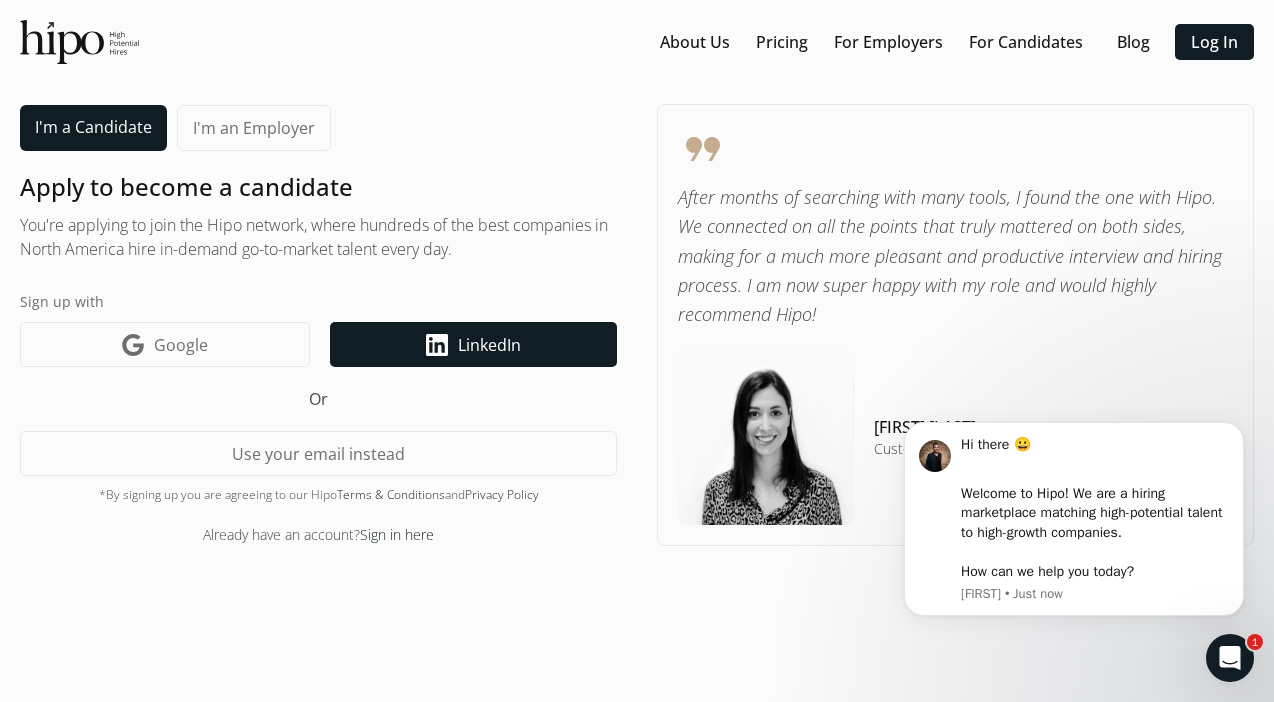 click on "LinkedIn icon LinkedIn" at bounding box center [474, 344] 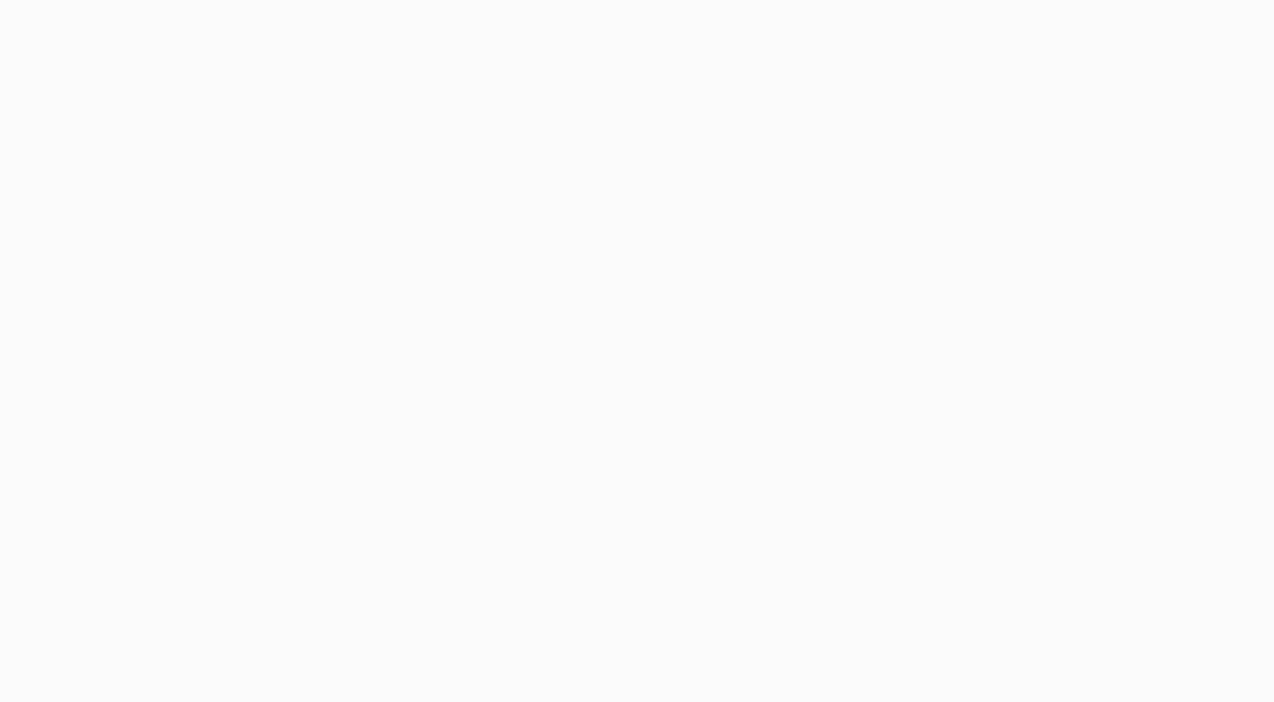 scroll, scrollTop: 0, scrollLeft: 0, axis: both 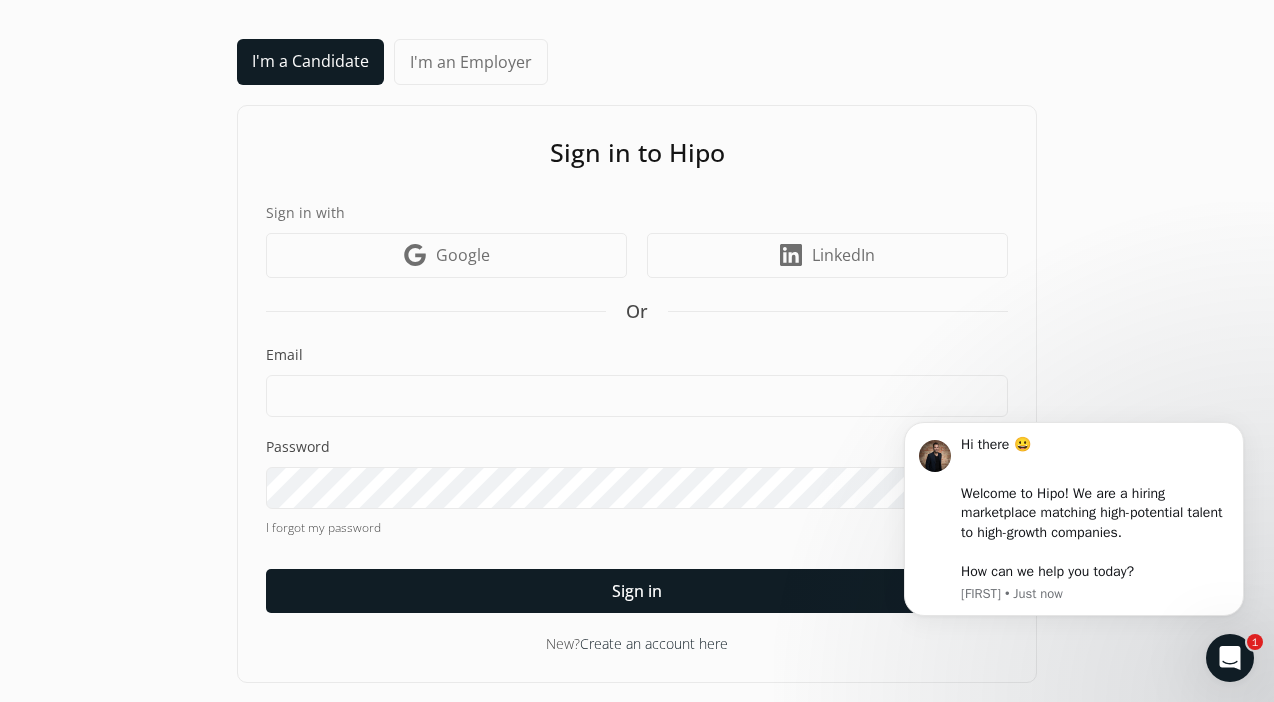 click on "Create an account here" at bounding box center [654, 643] 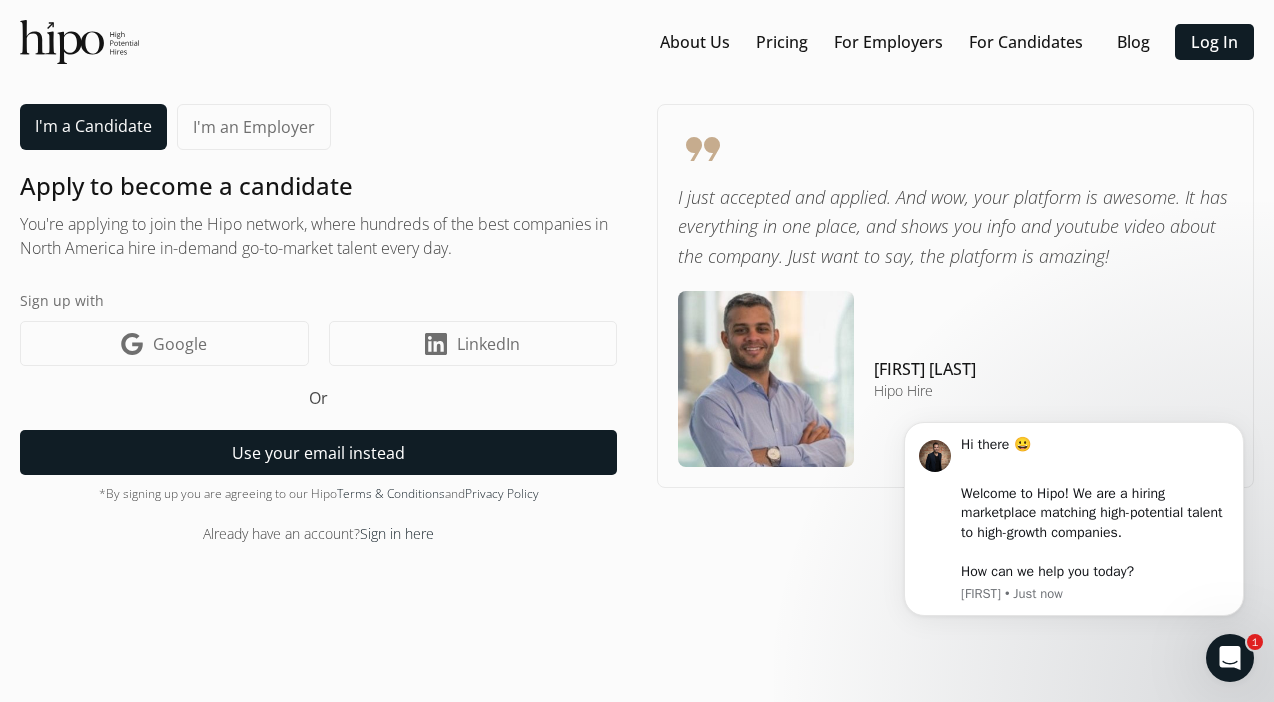 click on "Use your email instead" at bounding box center [318, 452] 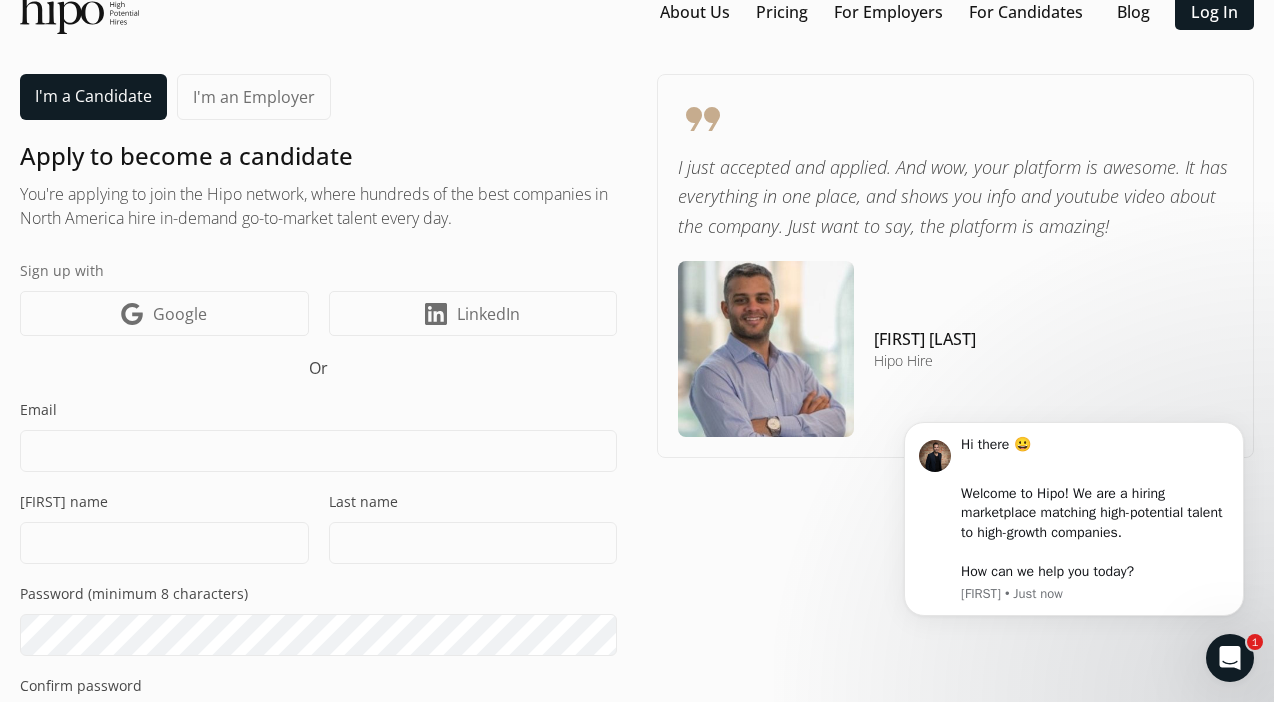 click at bounding box center [318, 451] 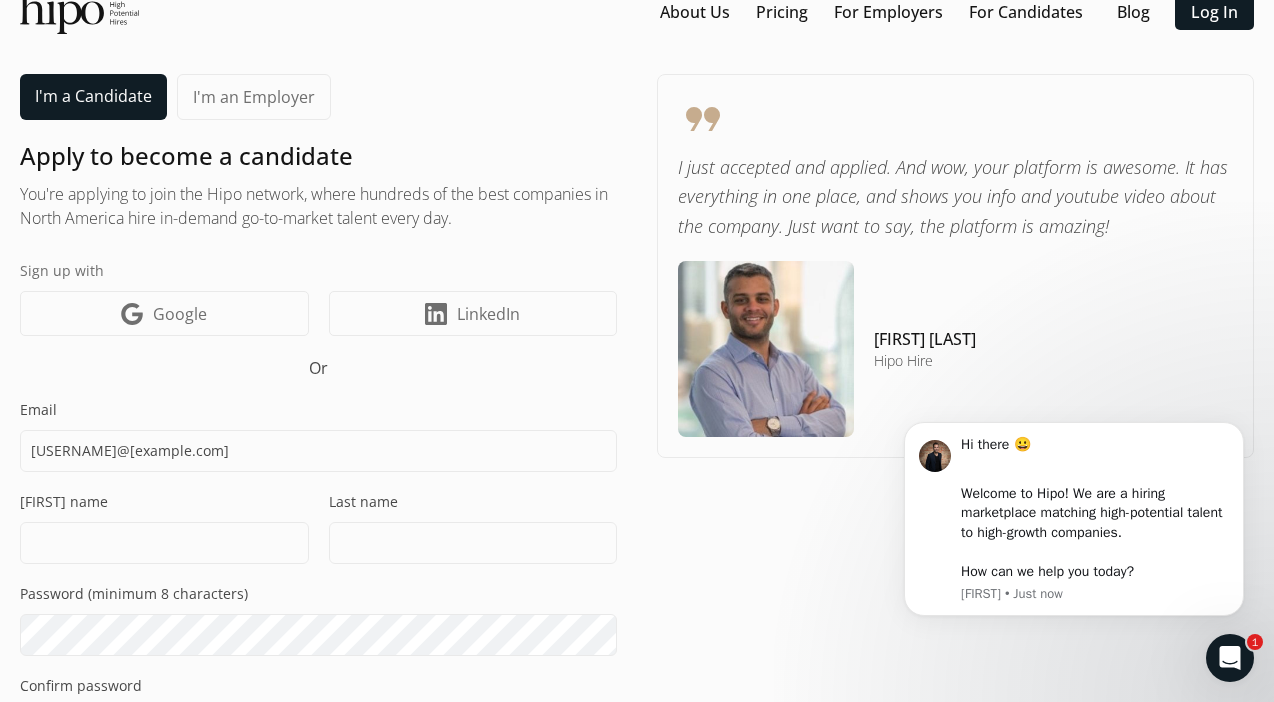 type on "Veda" 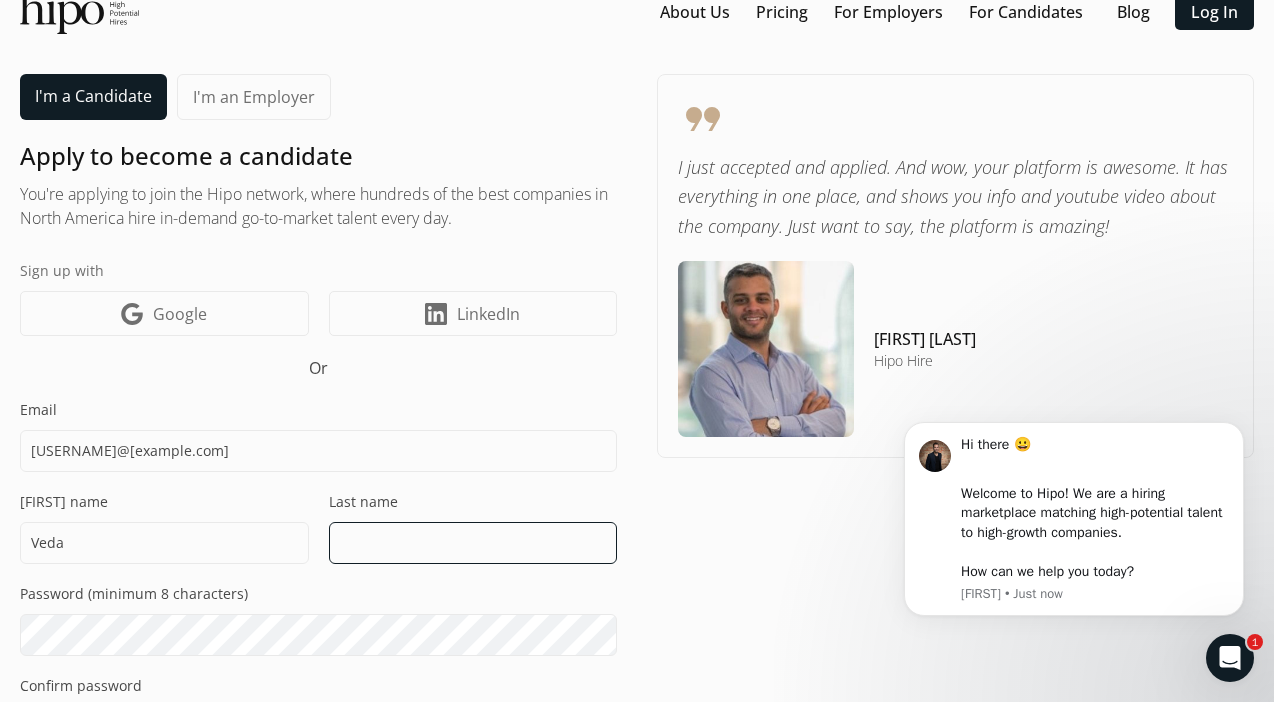 type on "[LAST]" 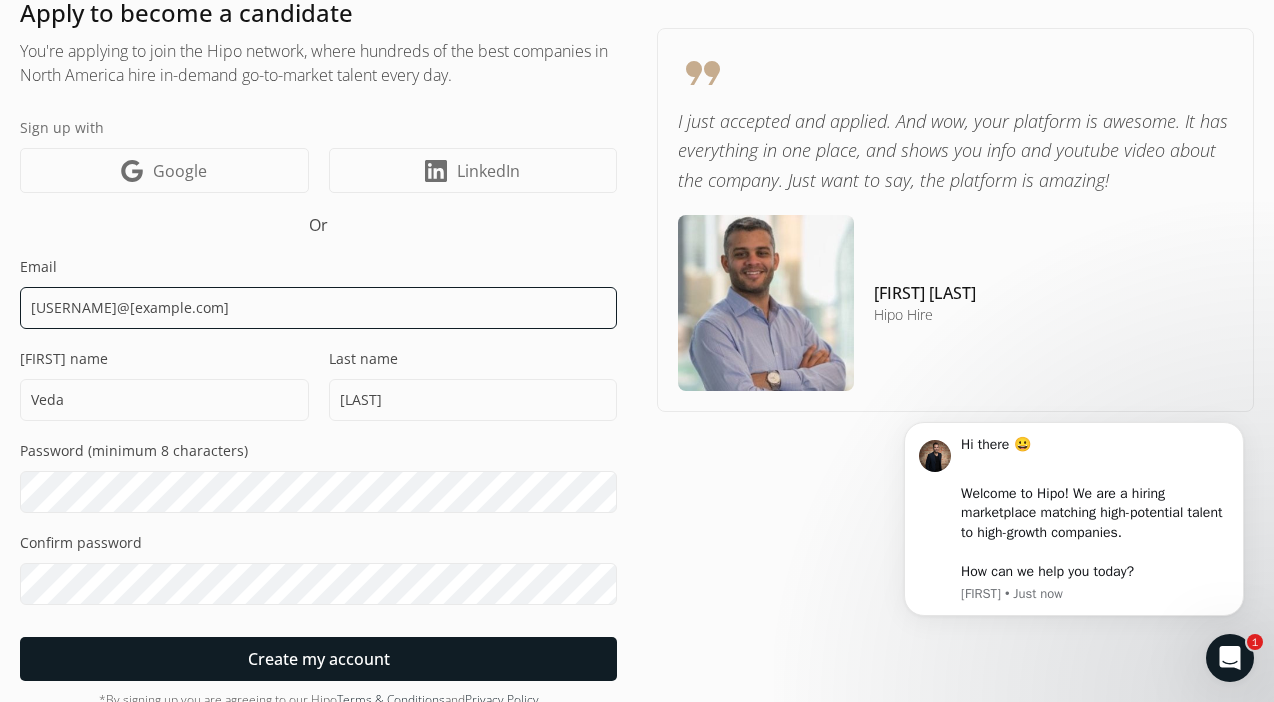 scroll, scrollTop: 203, scrollLeft: 0, axis: vertical 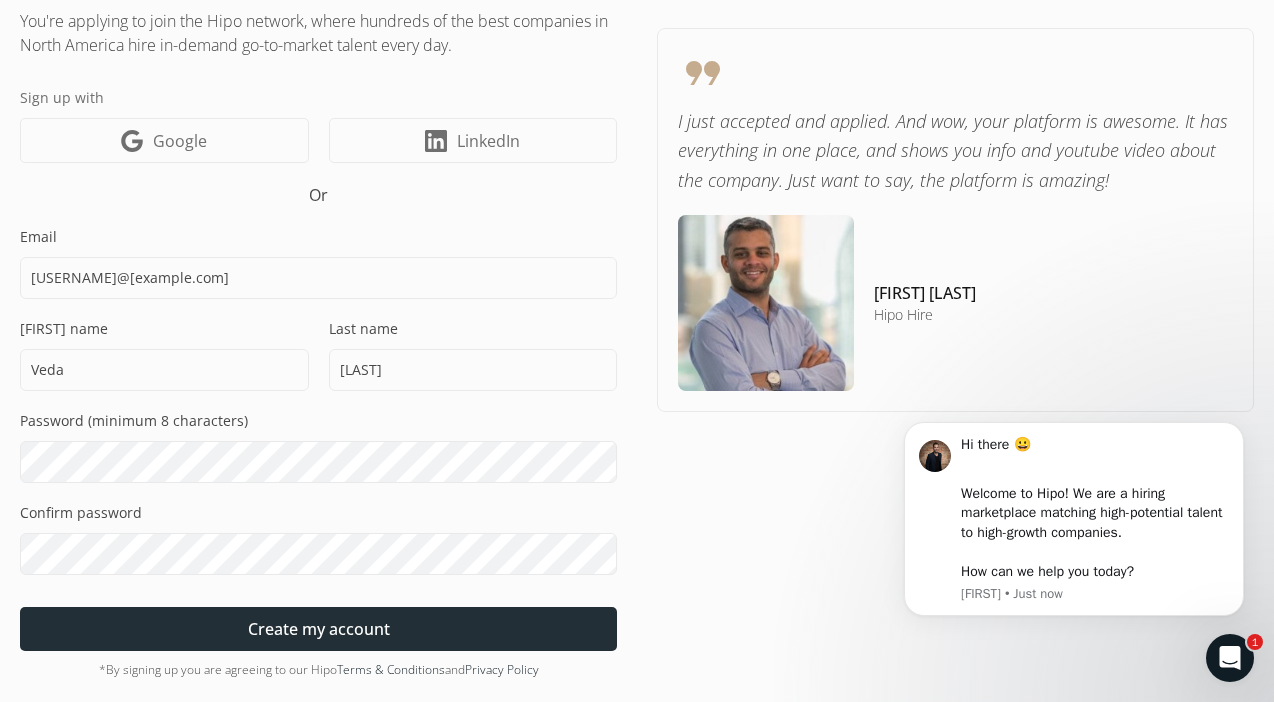 click at bounding box center [318, 629] 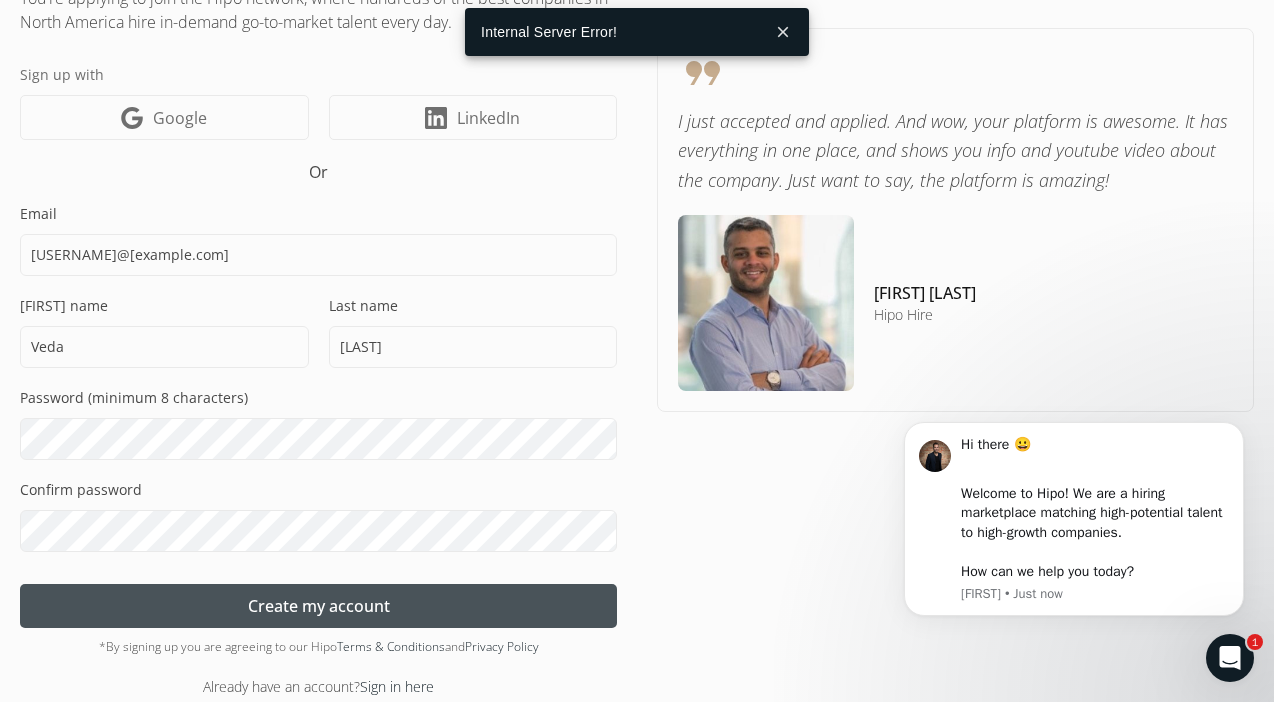 scroll, scrollTop: 241, scrollLeft: 0, axis: vertical 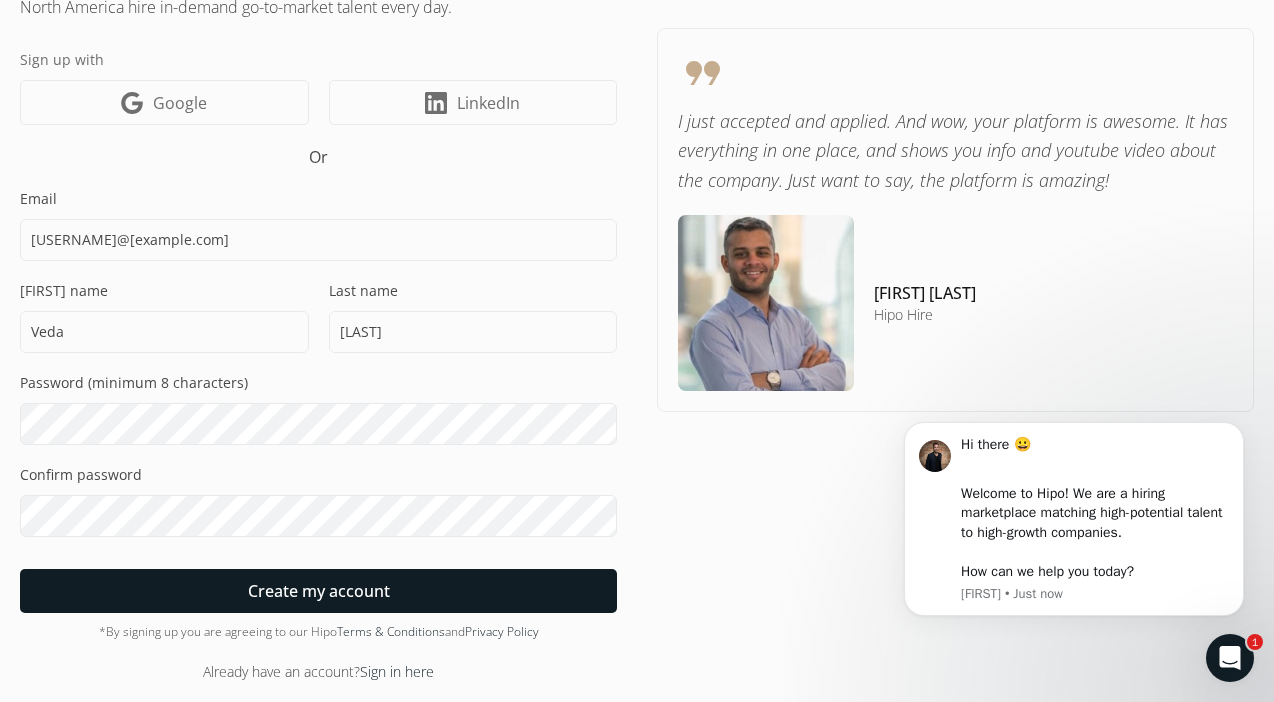 click on "Password (minimum 8 characters)" at bounding box center [318, 409] 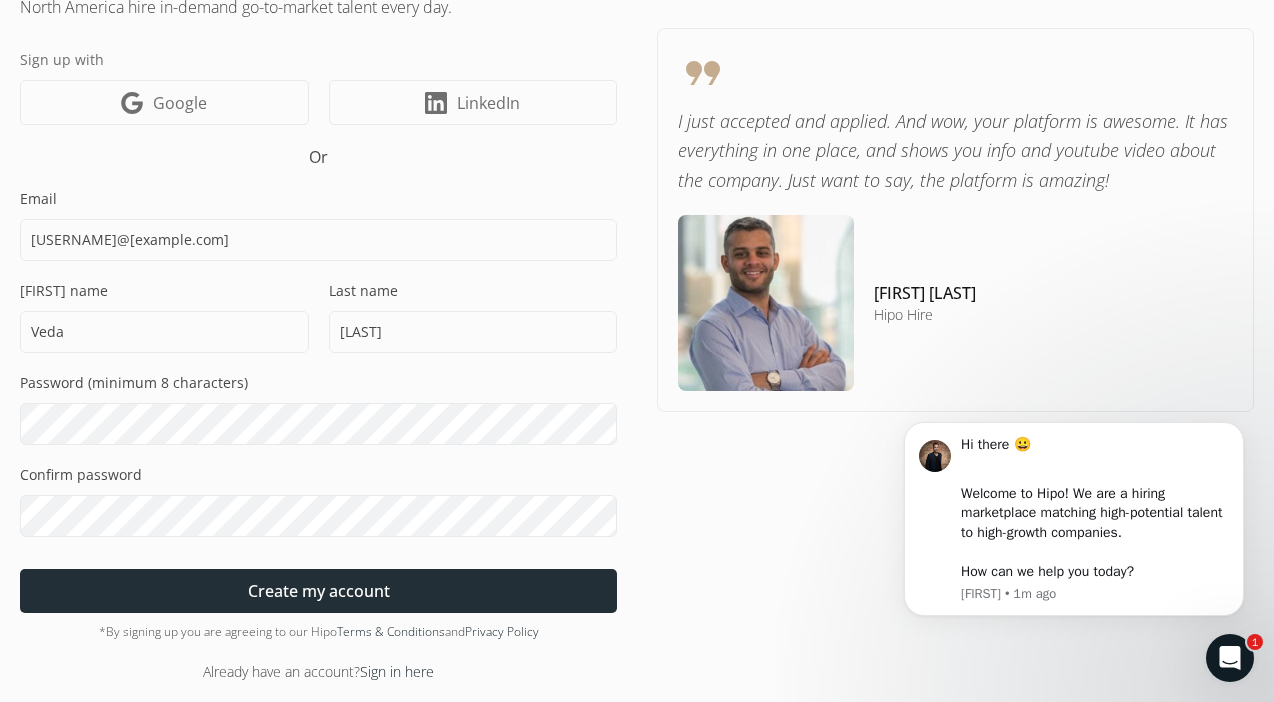 click at bounding box center [318, 591] 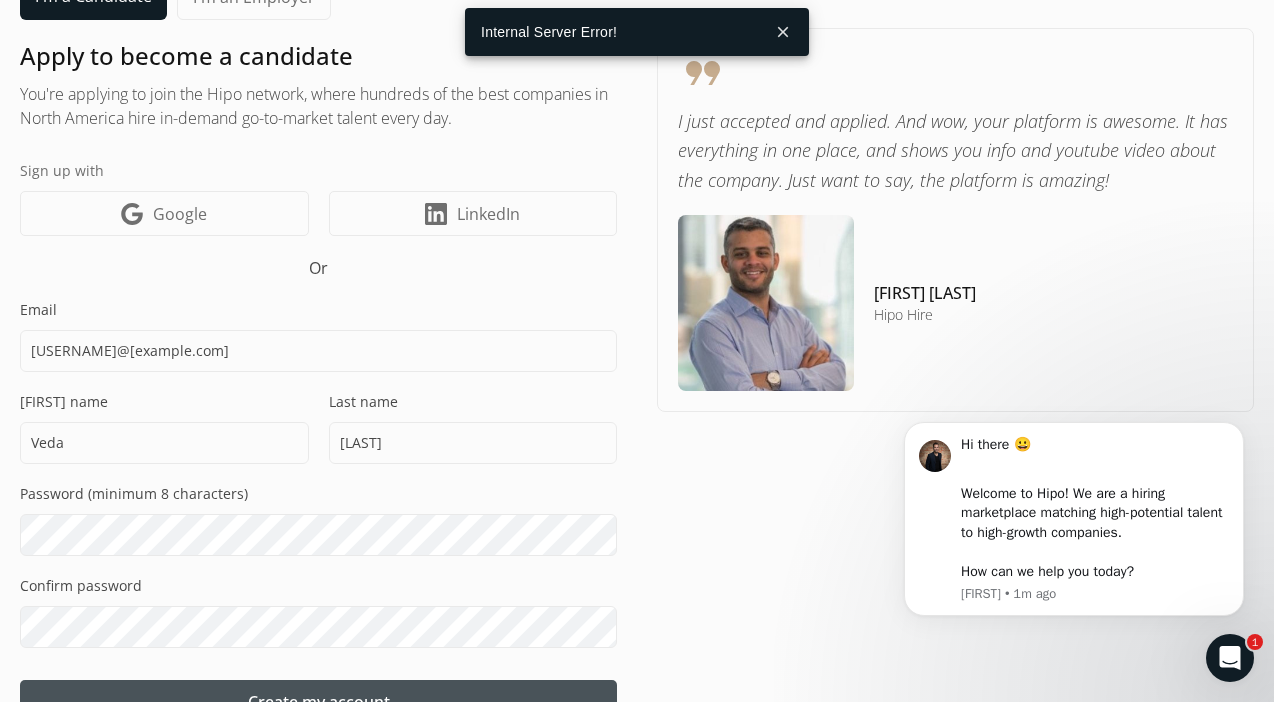 scroll, scrollTop: 0, scrollLeft: 0, axis: both 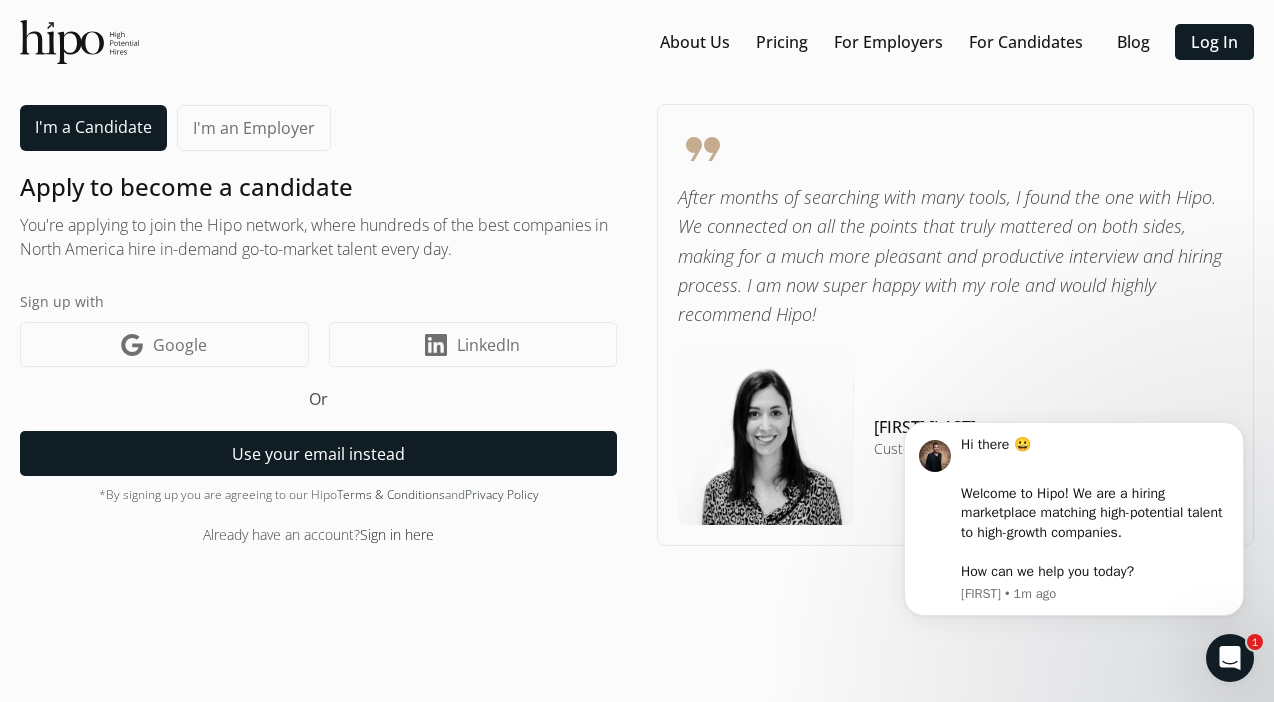 click on "Use your email instead" at bounding box center (318, 453) 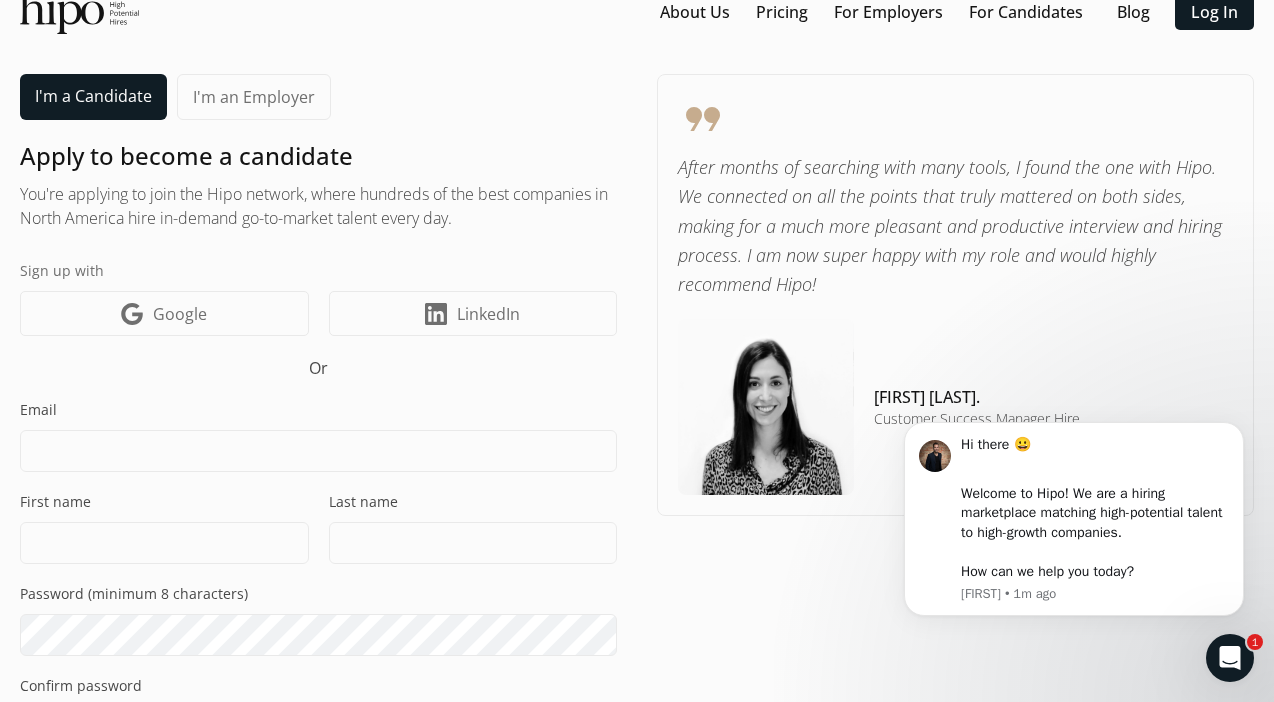 click at bounding box center [318, 451] 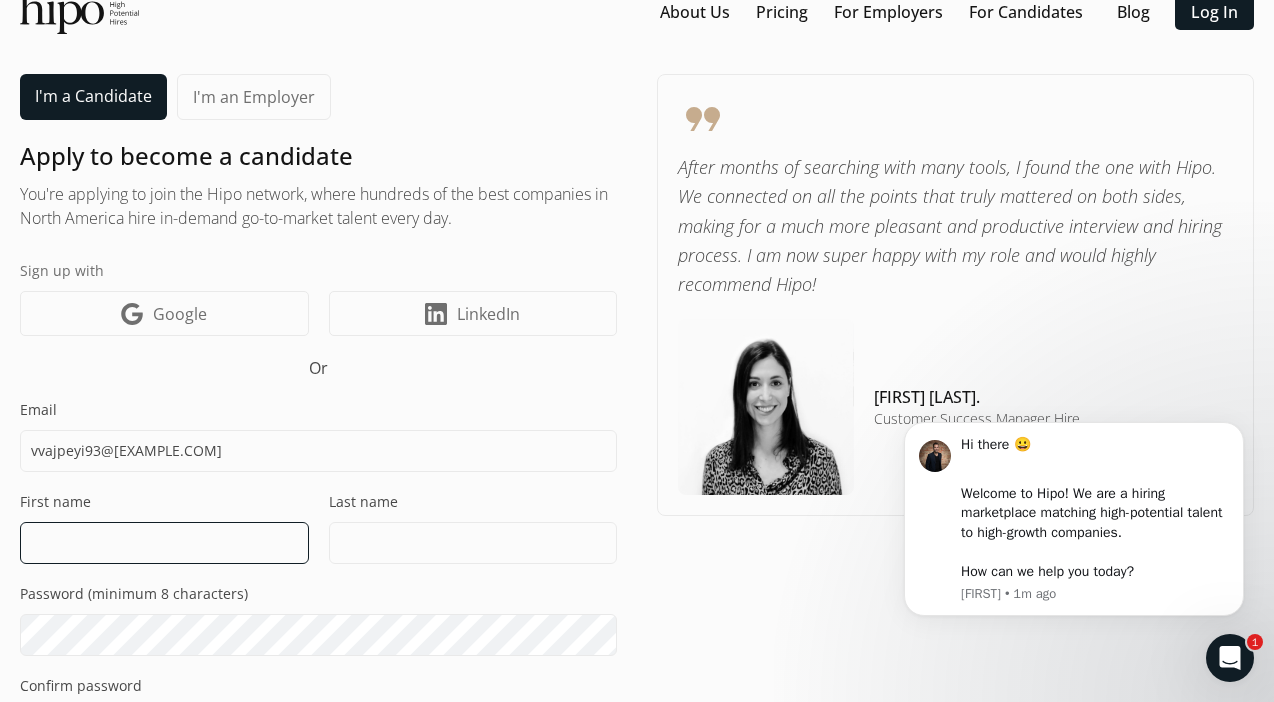 type on "Veda" 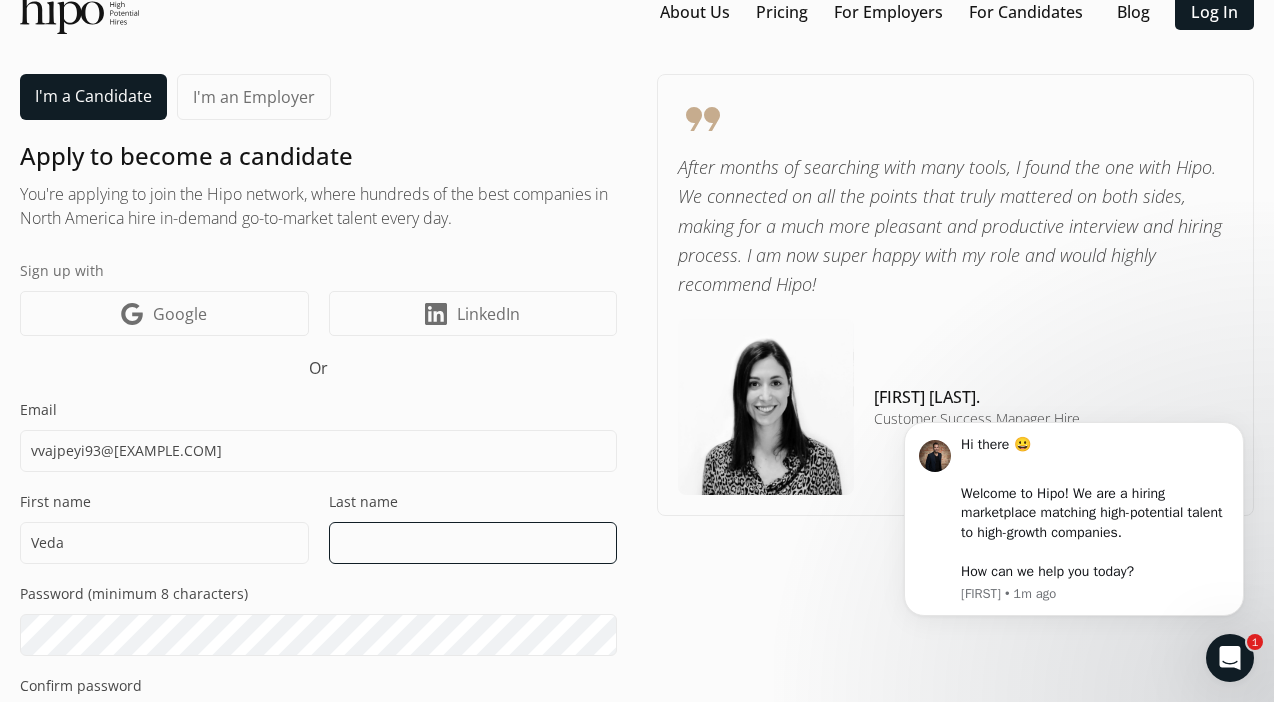 type on "[LAST]" 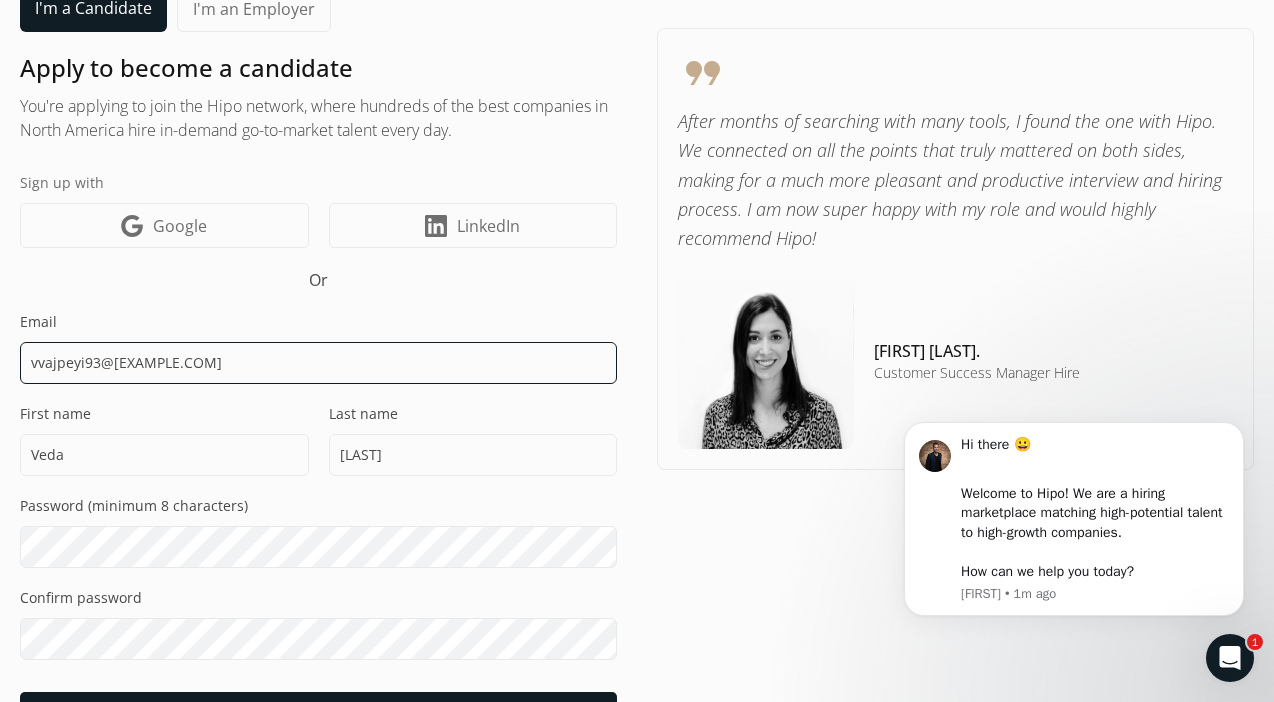 scroll, scrollTop: 241, scrollLeft: 0, axis: vertical 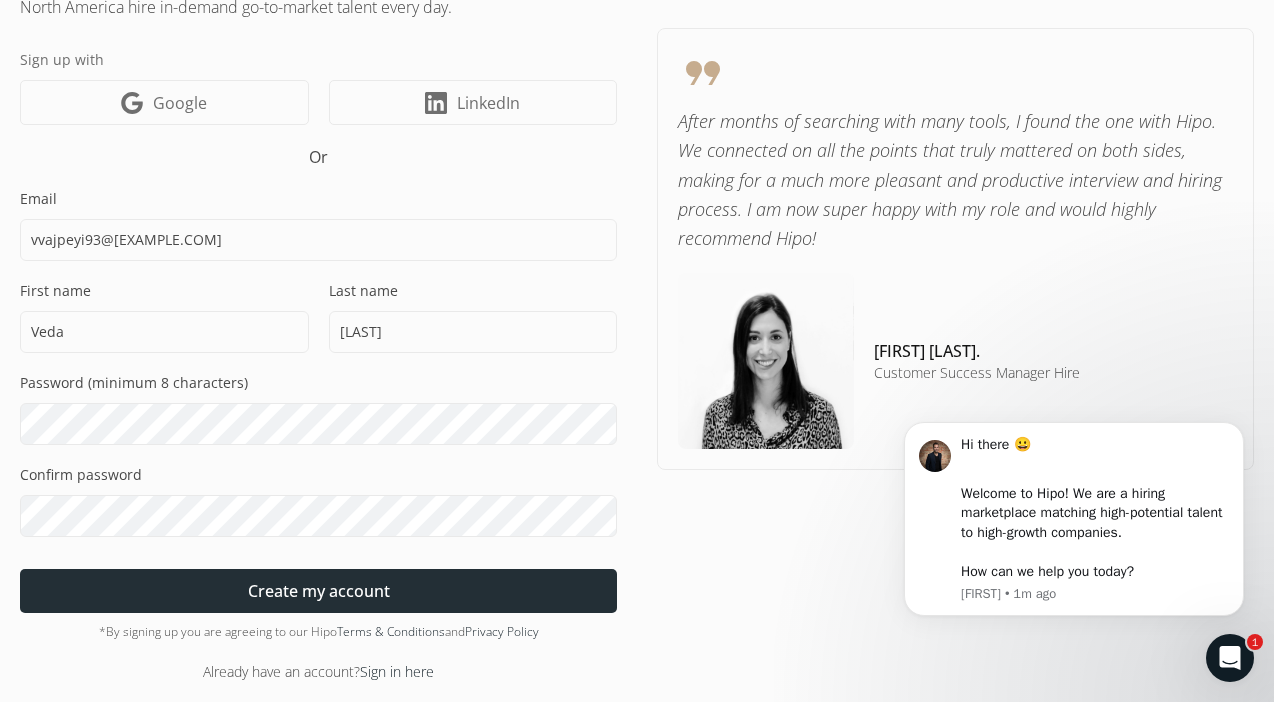 click at bounding box center [318, 591] 